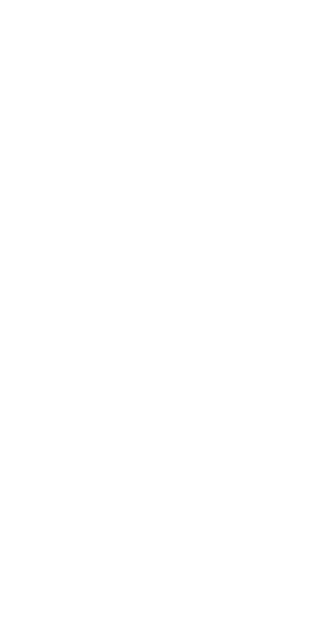 scroll, scrollTop: 0, scrollLeft: 0, axis: both 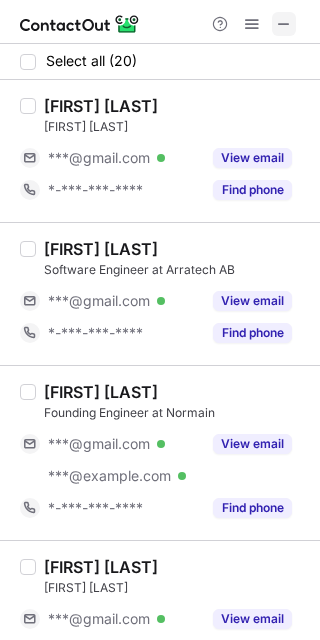 click at bounding box center [284, 24] 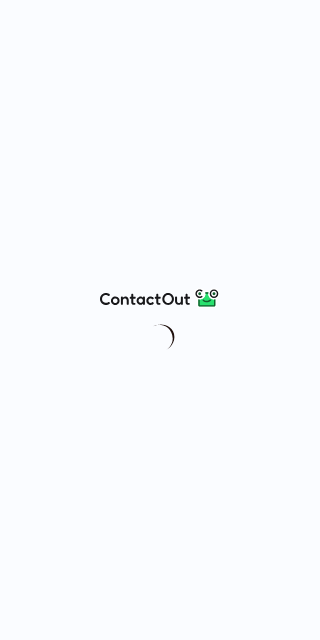 scroll, scrollTop: 0, scrollLeft: 0, axis: both 